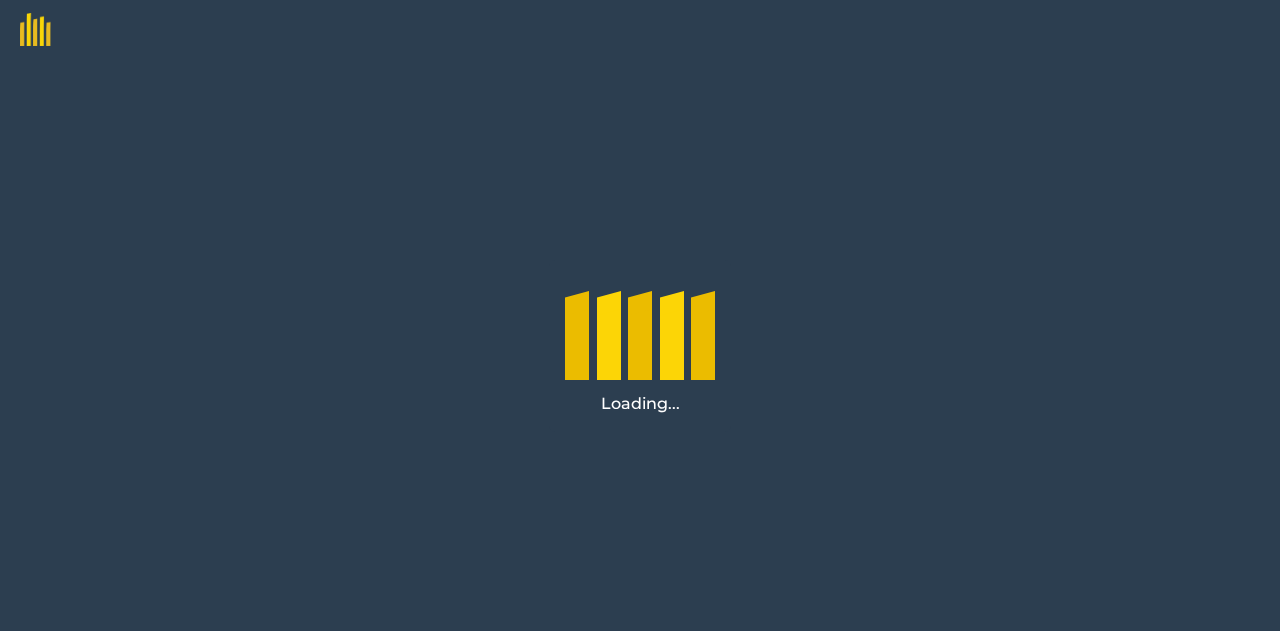 scroll, scrollTop: 0, scrollLeft: 0, axis: both 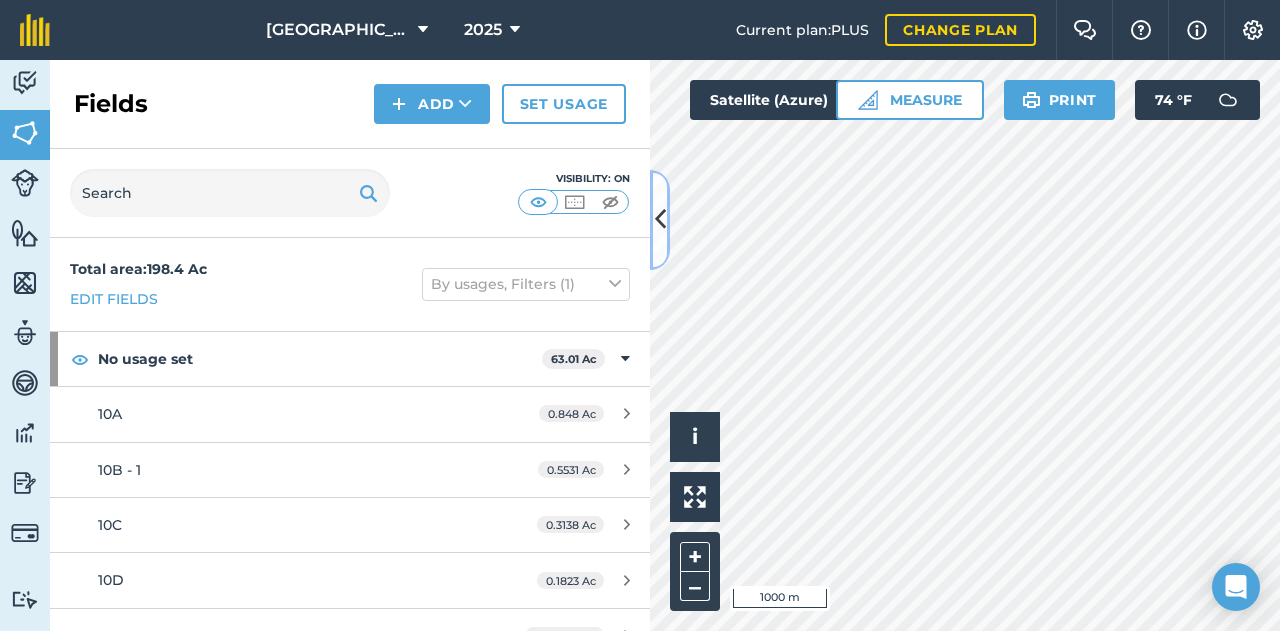 click at bounding box center (660, 219) 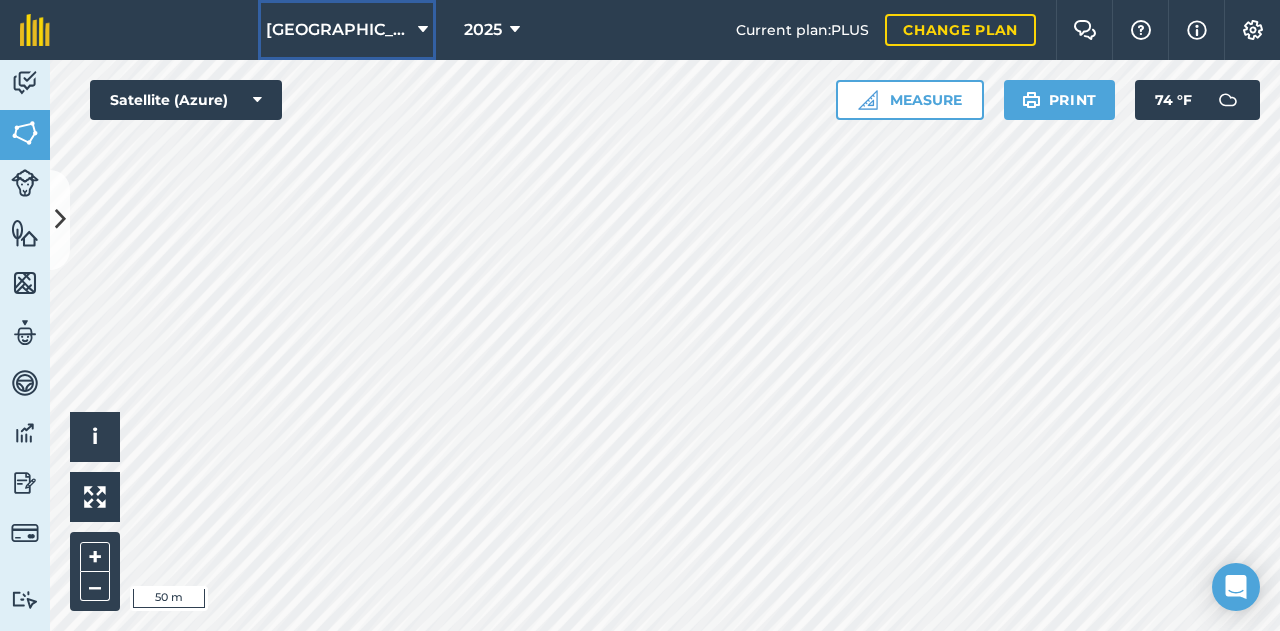 click on "[GEOGRAPHIC_DATA]" at bounding box center (347, 30) 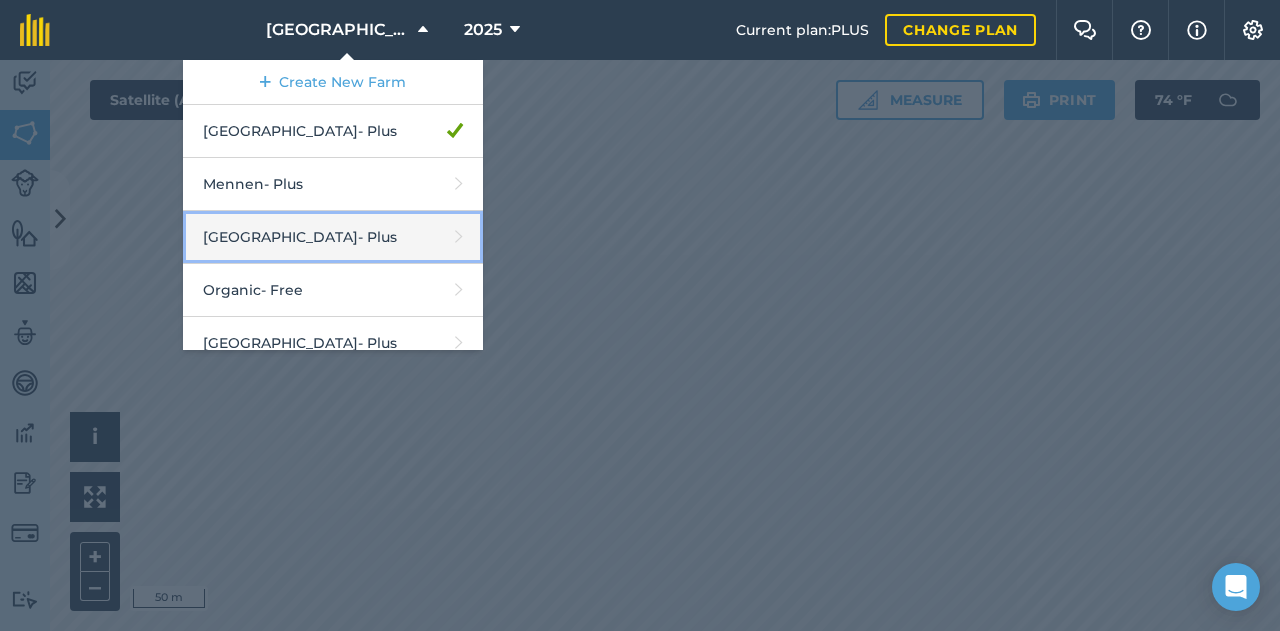 click on "Middle Valley  - Plus" at bounding box center (333, 237) 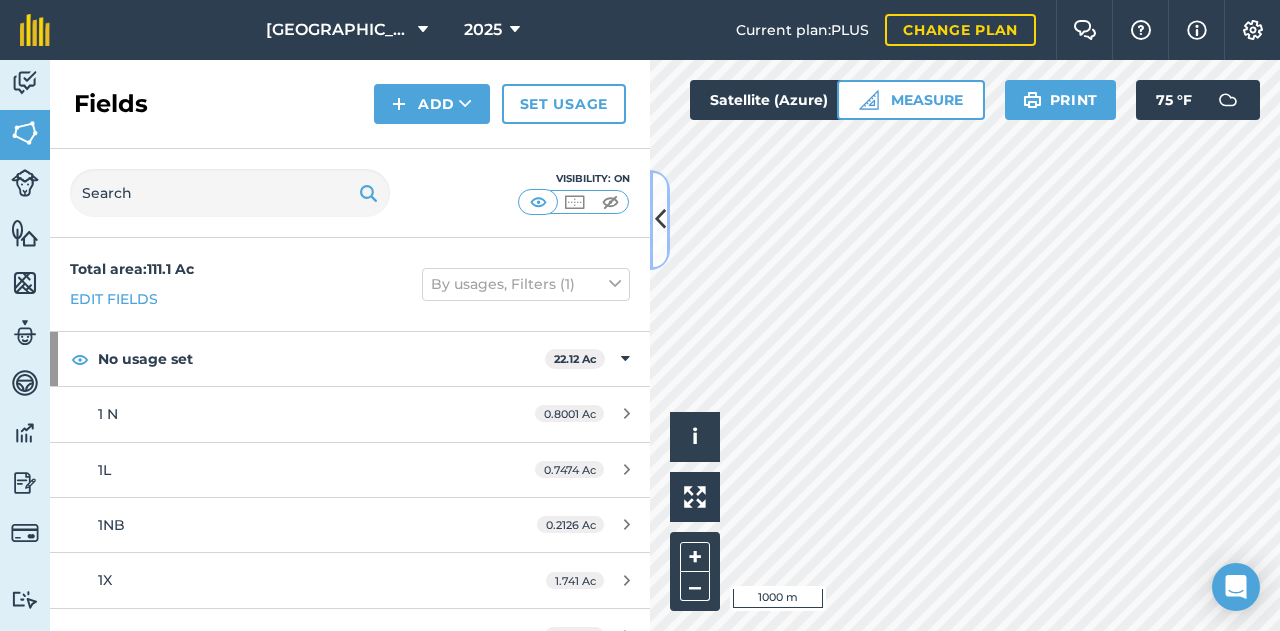 click at bounding box center [660, 219] 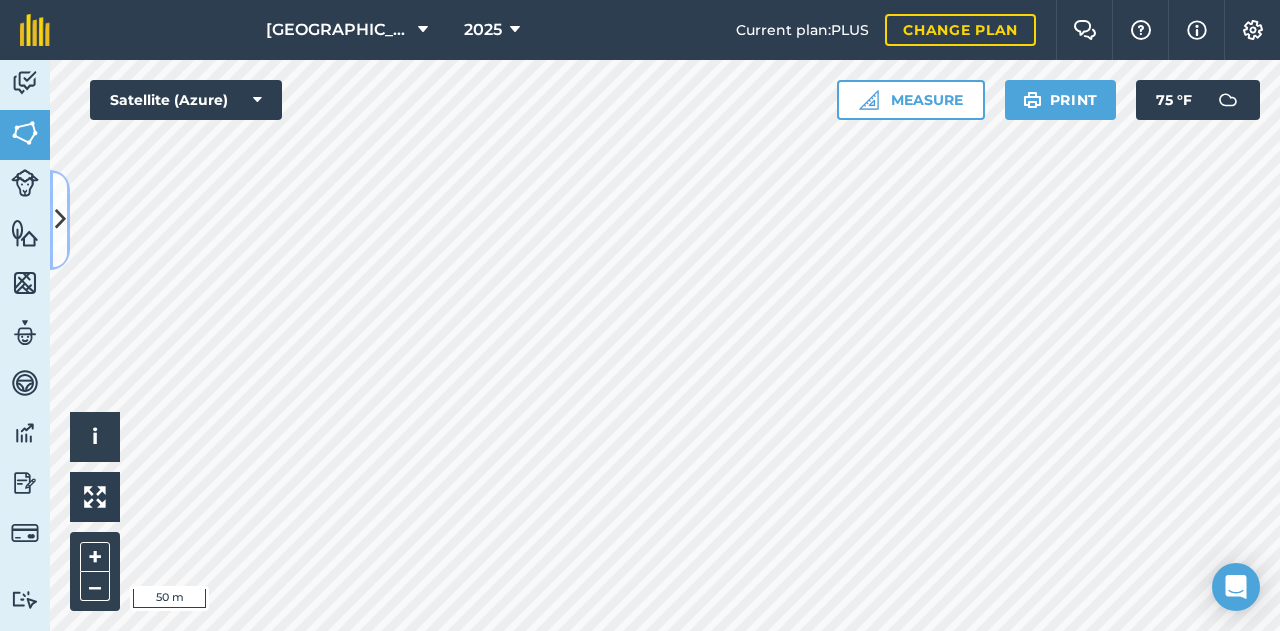 click at bounding box center [60, 219] 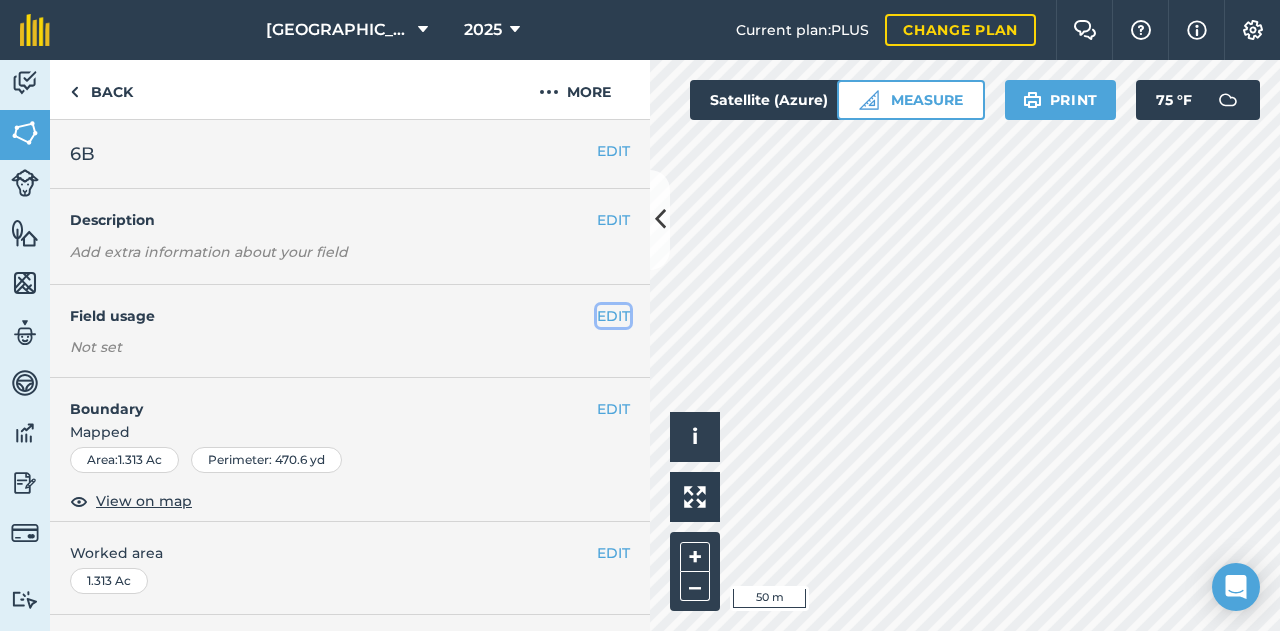 click on "EDIT" at bounding box center [613, 316] 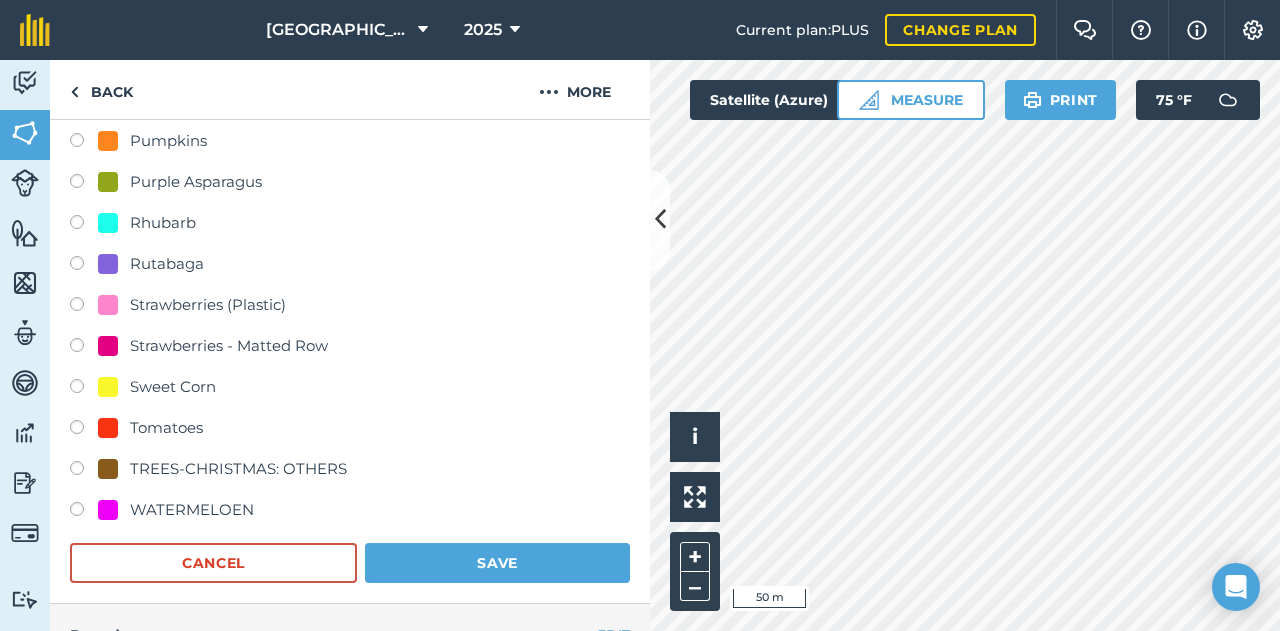 scroll, scrollTop: 1244, scrollLeft: 0, axis: vertical 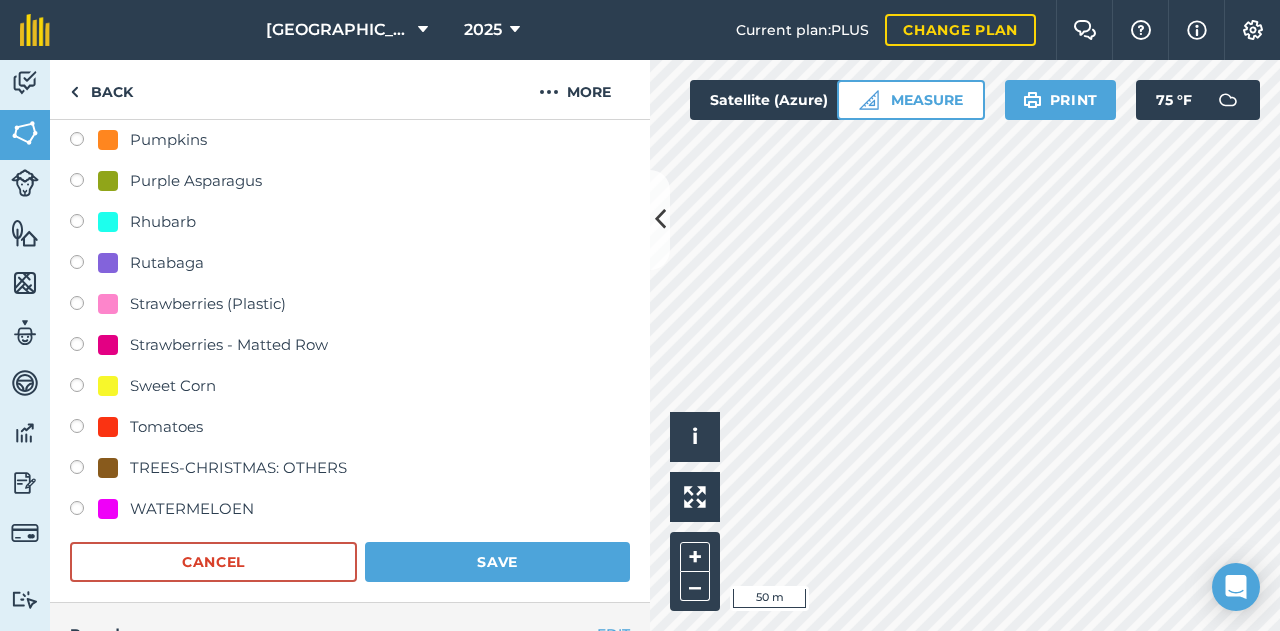 click on "Sweet Corn" at bounding box center (173, 386) 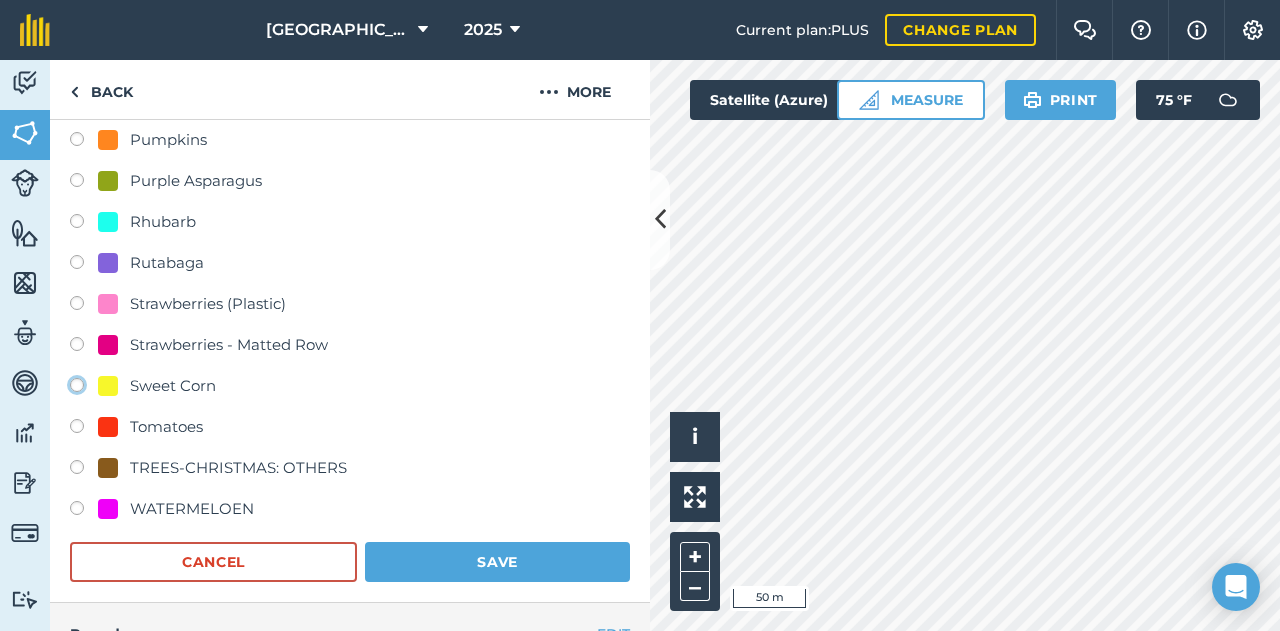click on "Sweet Corn" at bounding box center (-9923, 384) 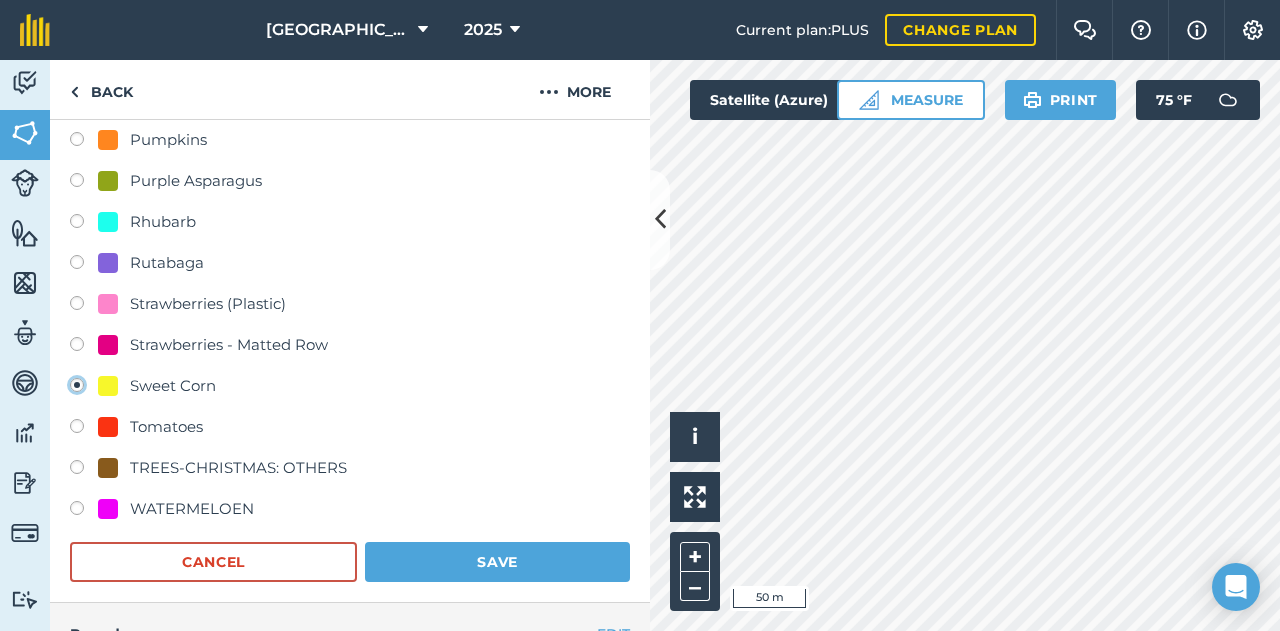 radio on "true" 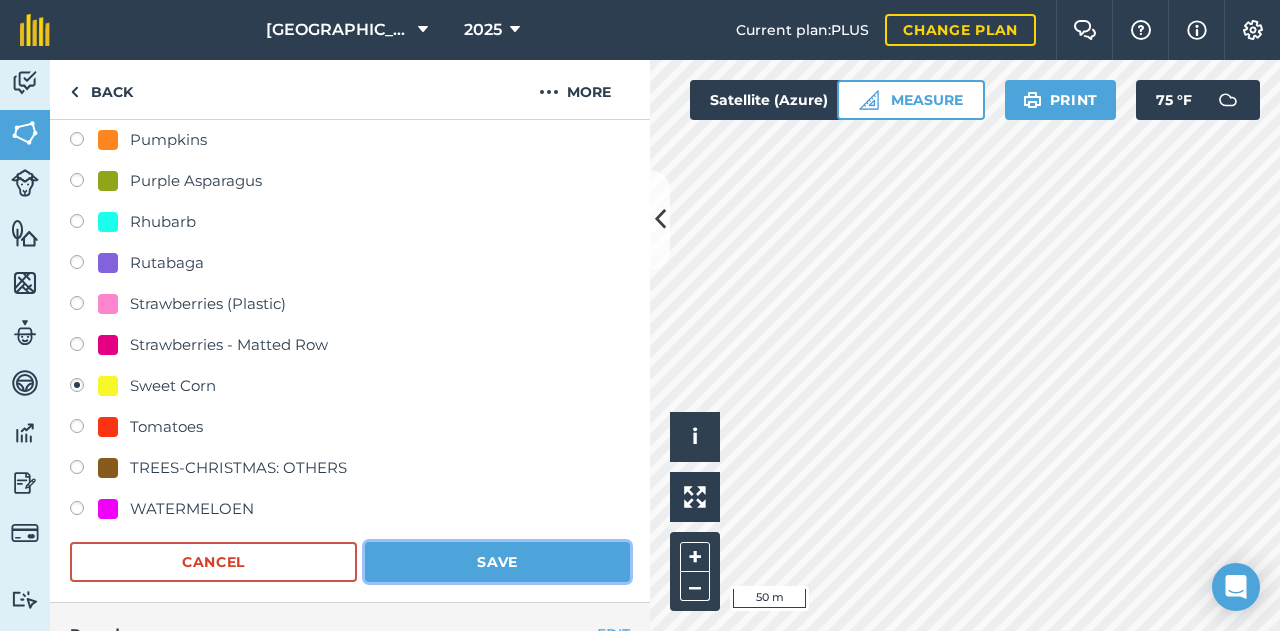 click on "Save" at bounding box center (497, 562) 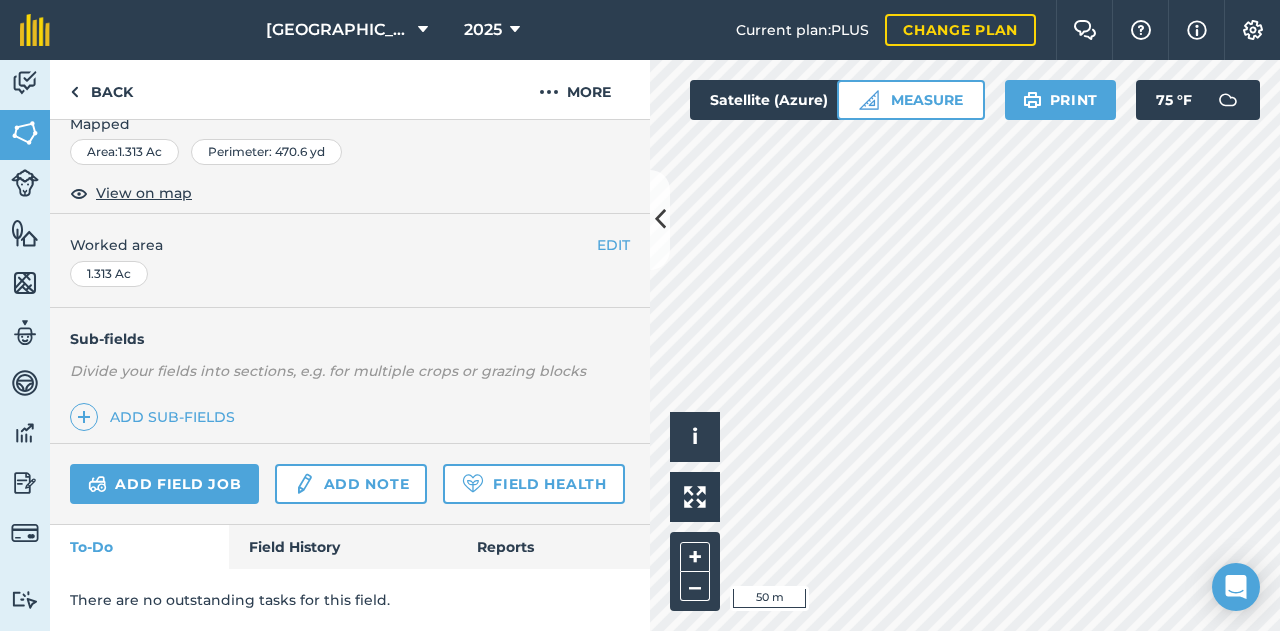 scroll, scrollTop: 361, scrollLeft: 0, axis: vertical 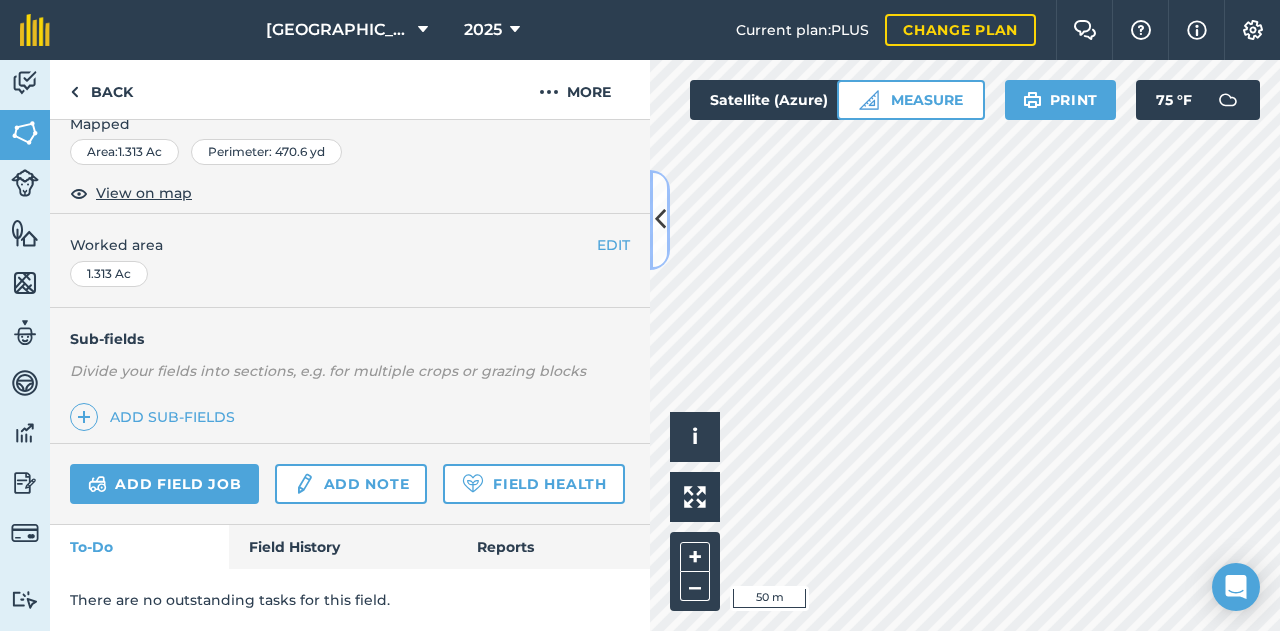 click at bounding box center (660, 220) 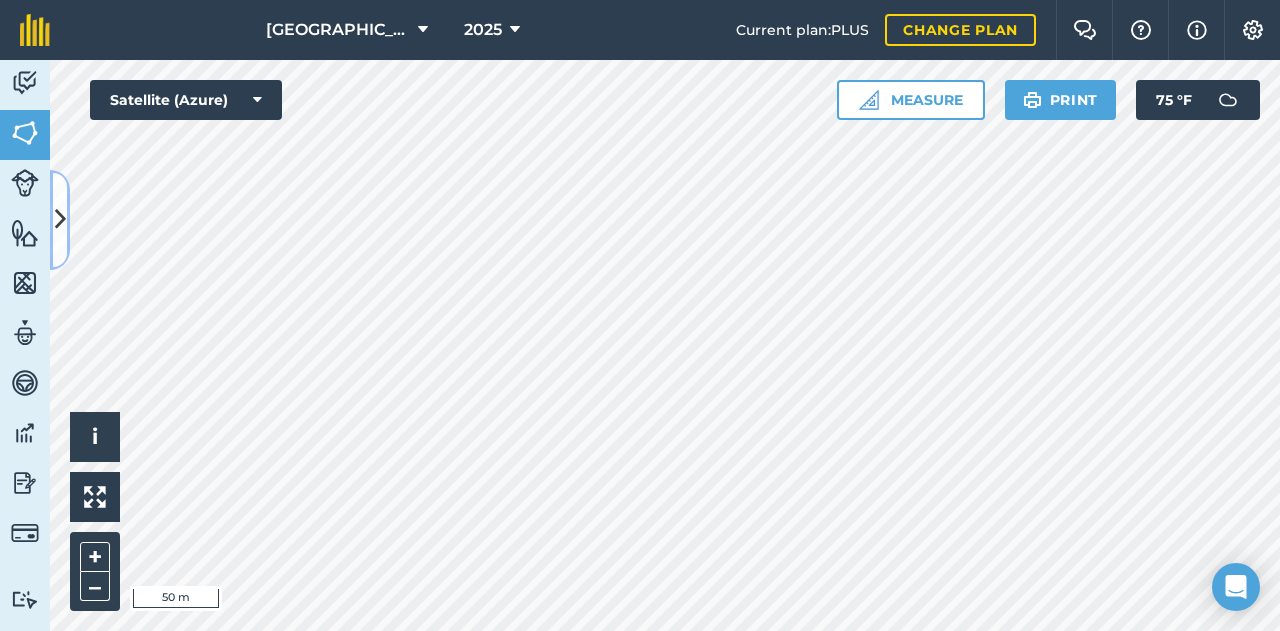 click at bounding box center (60, 220) 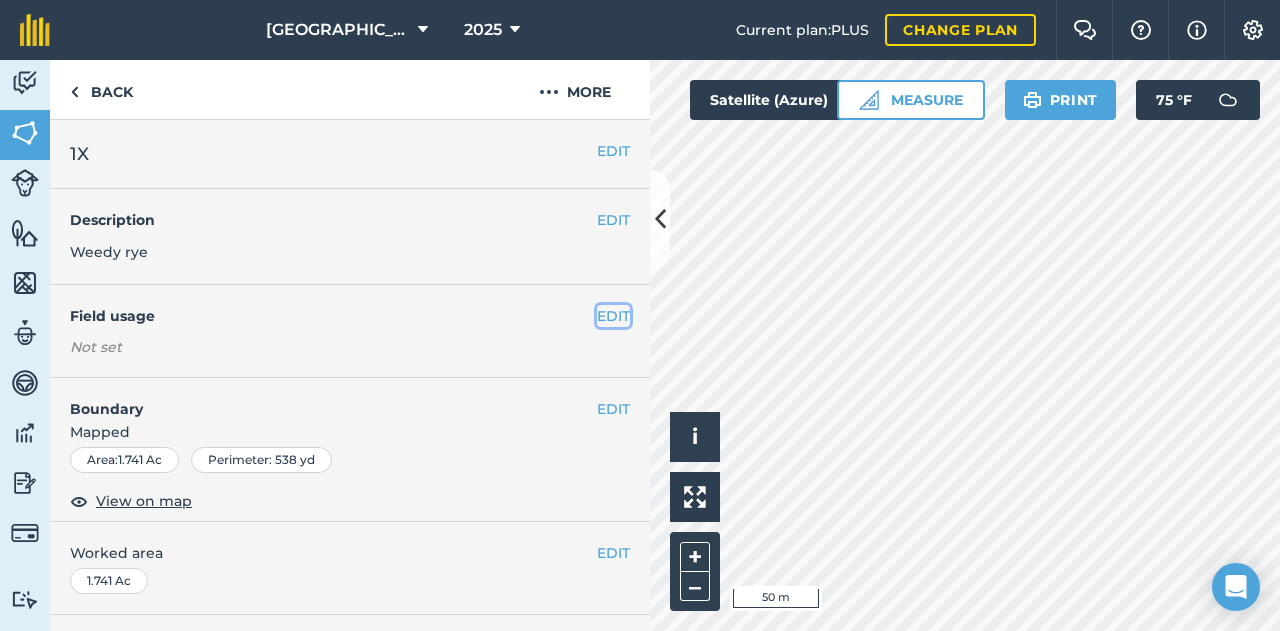 click on "EDIT" at bounding box center (613, 316) 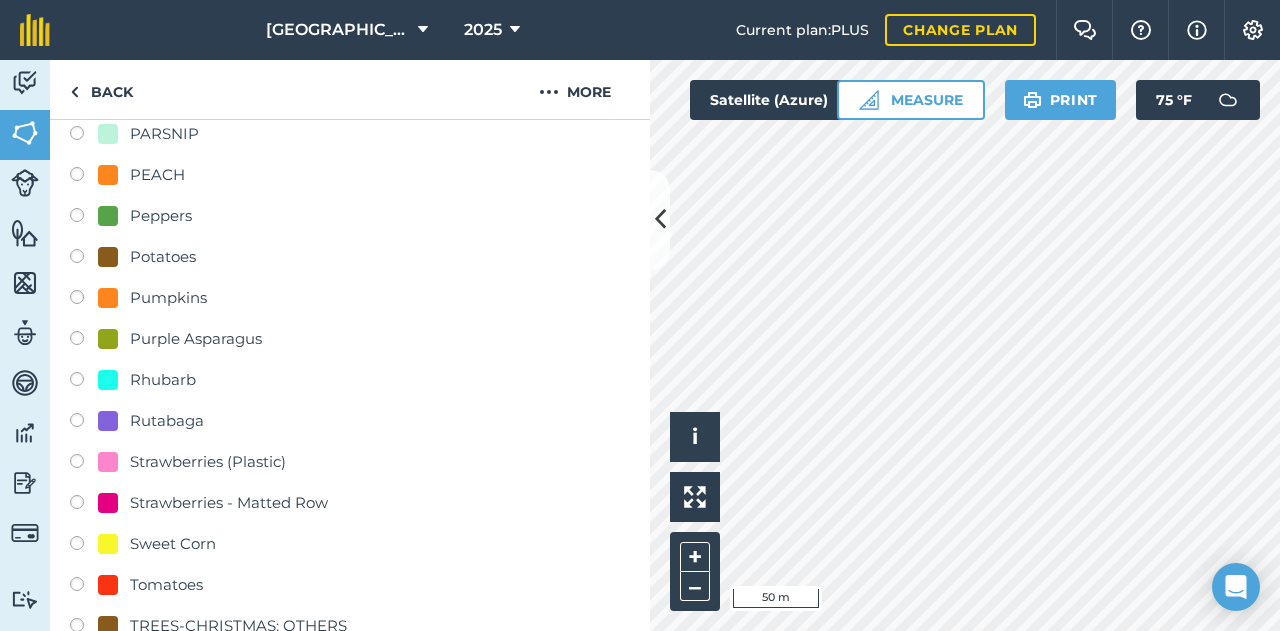 scroll, scrollTop: 1330, scrollLeft: 0, axis: vertical 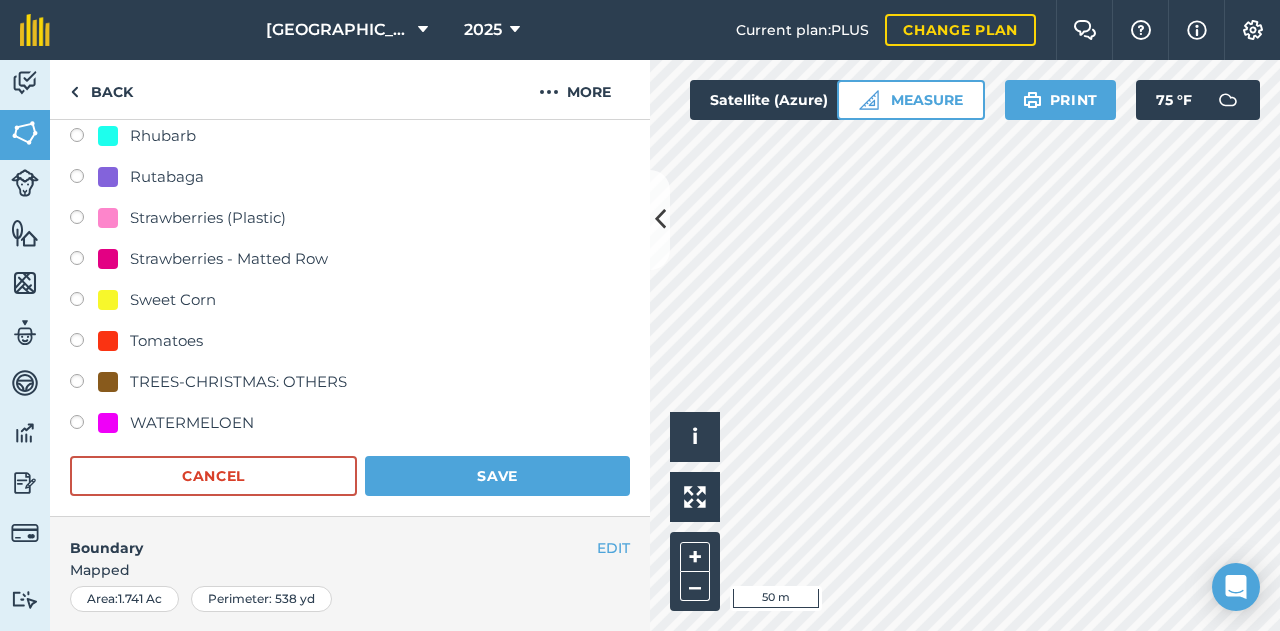 click on "Sweet Corn" at bounding box center (173, 300) 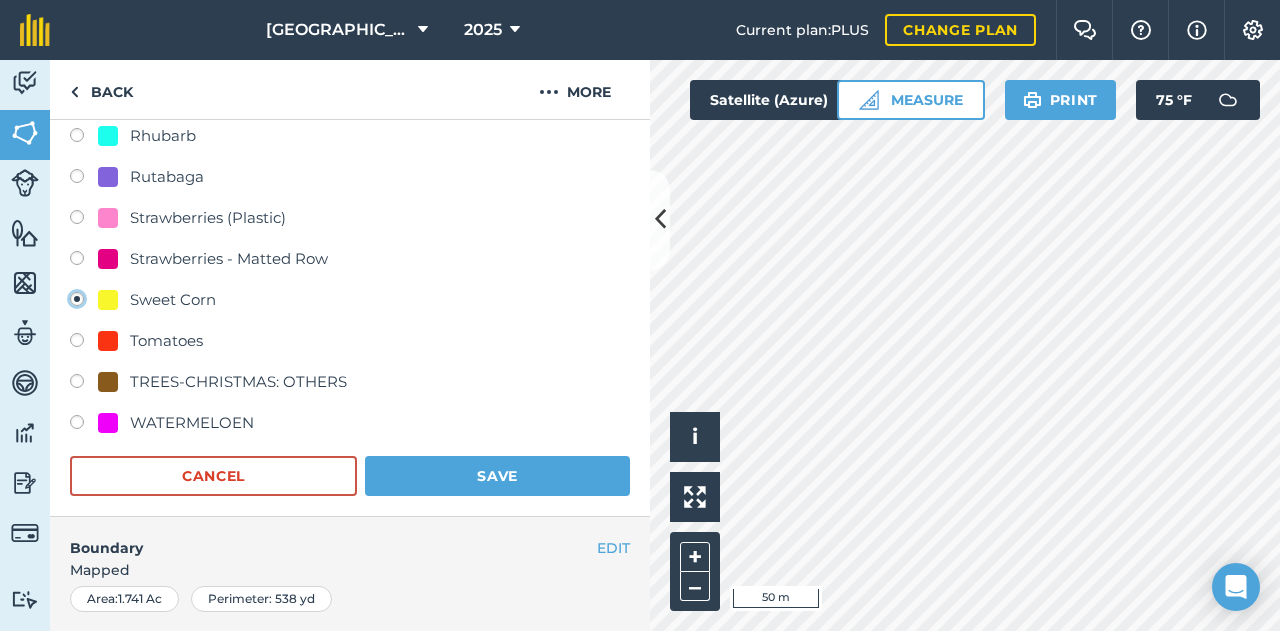 radio on "true" 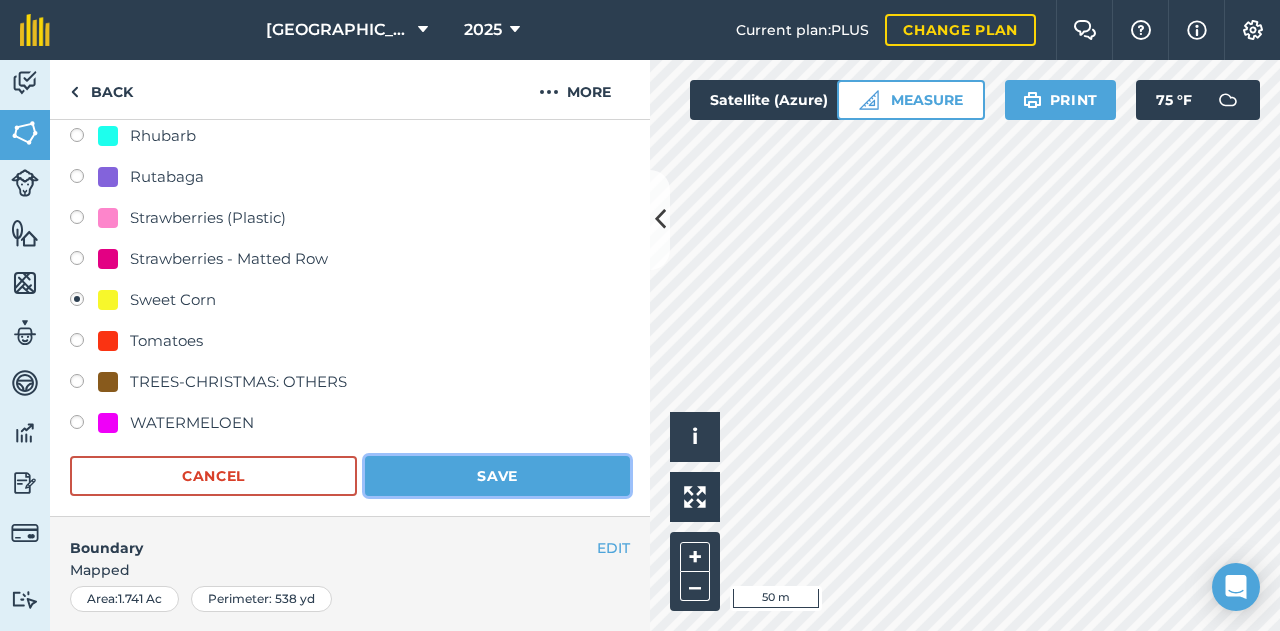 click on "Save" at bounding box center [497, 476] 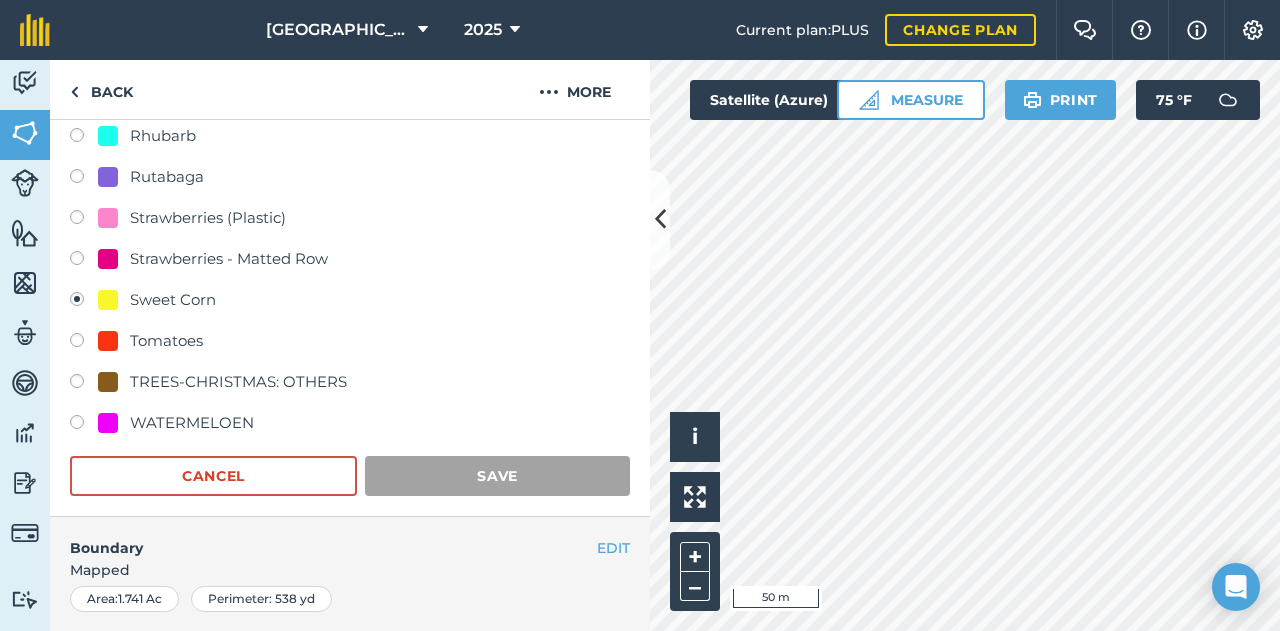scroll, scrollTop: 361, scrollLeft: 0, axis: vertical 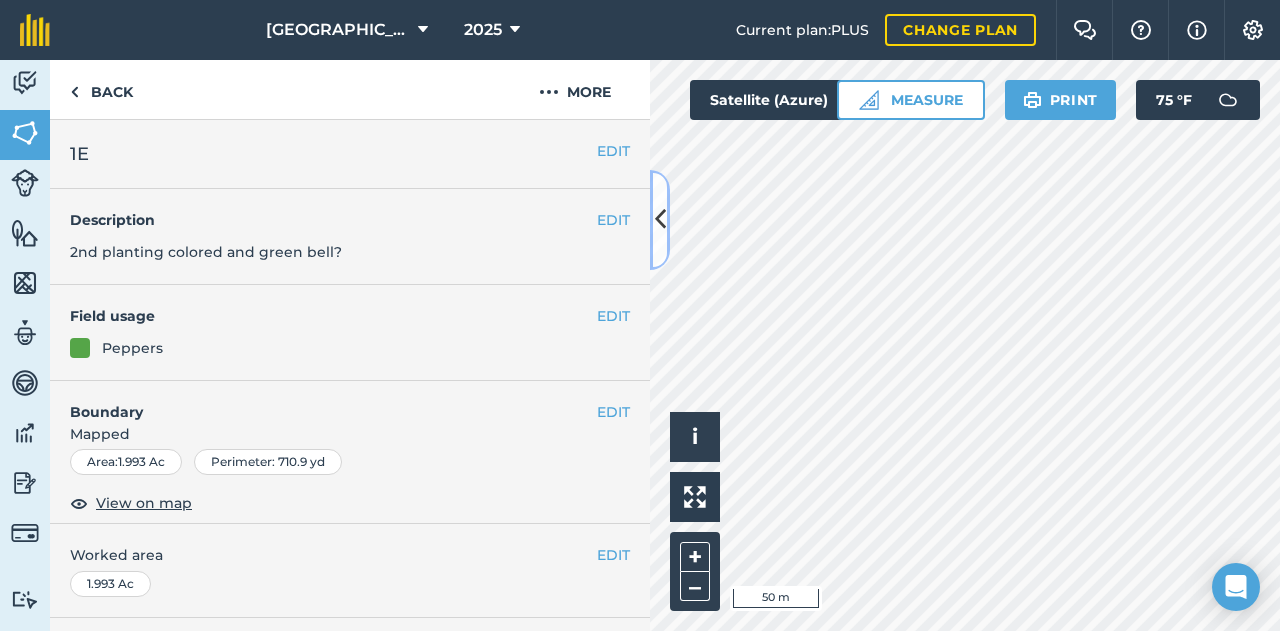click at bounding box center [660, 219] 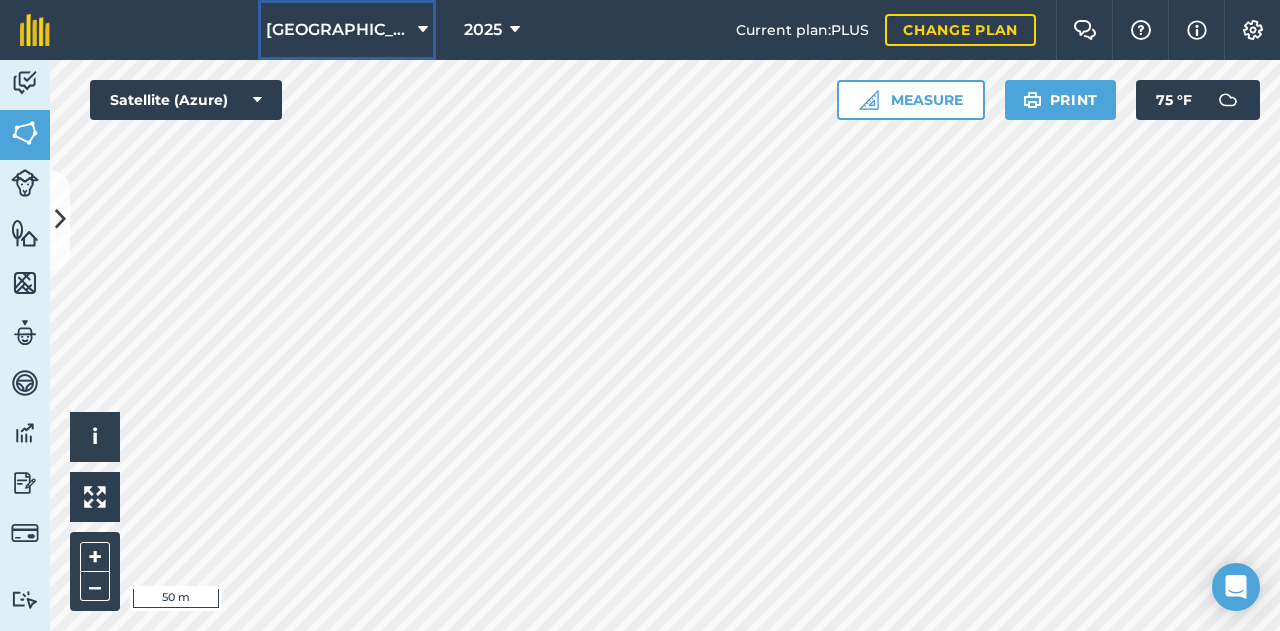 click on "[GEOGRAPHIC_DATA]" at bounding box center [347, 30] 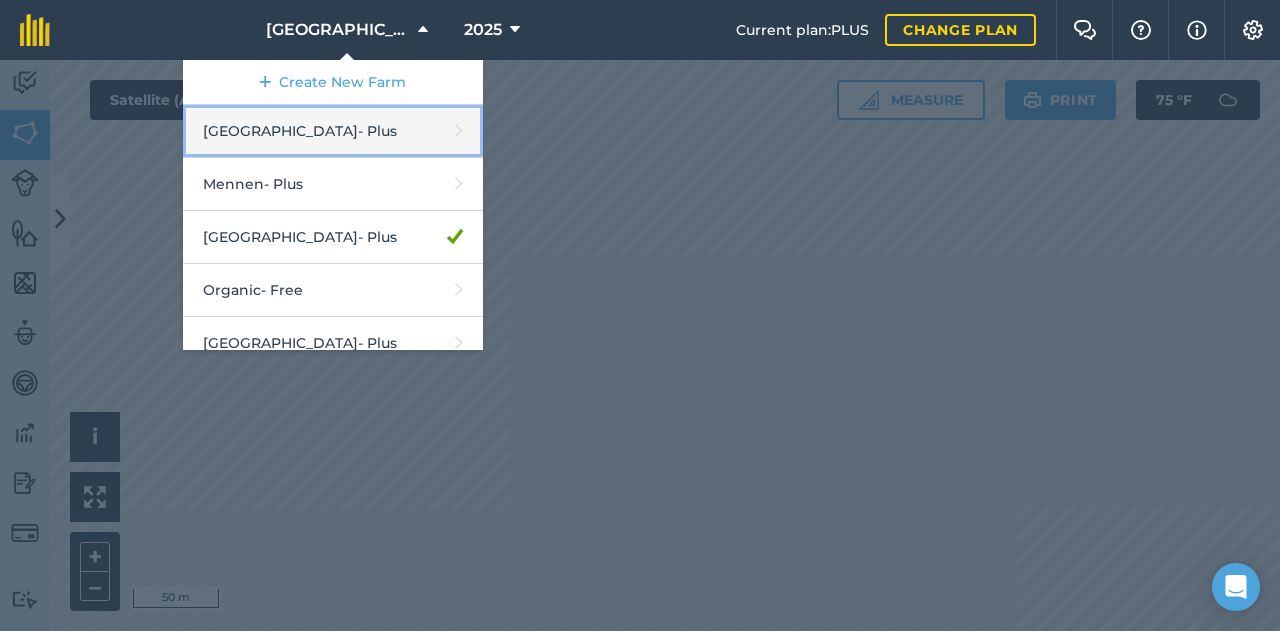click on "Hideaway Farm  - Plus" at bounding box center (333, 131) 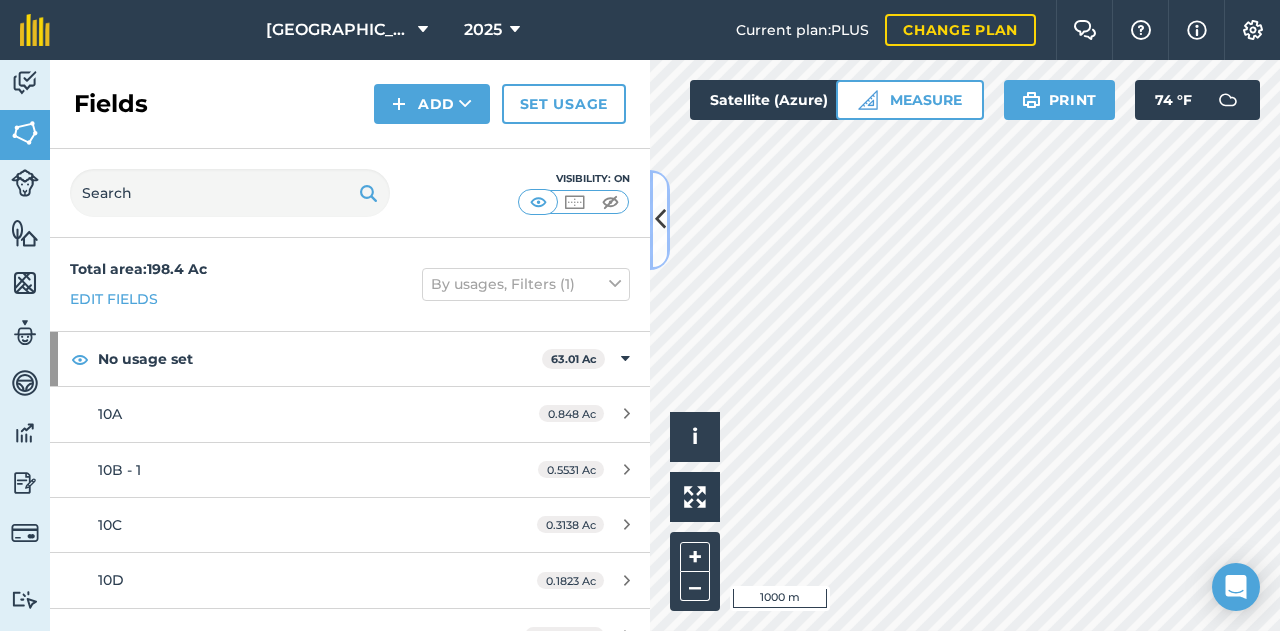 click at bounding box center [660, 219] 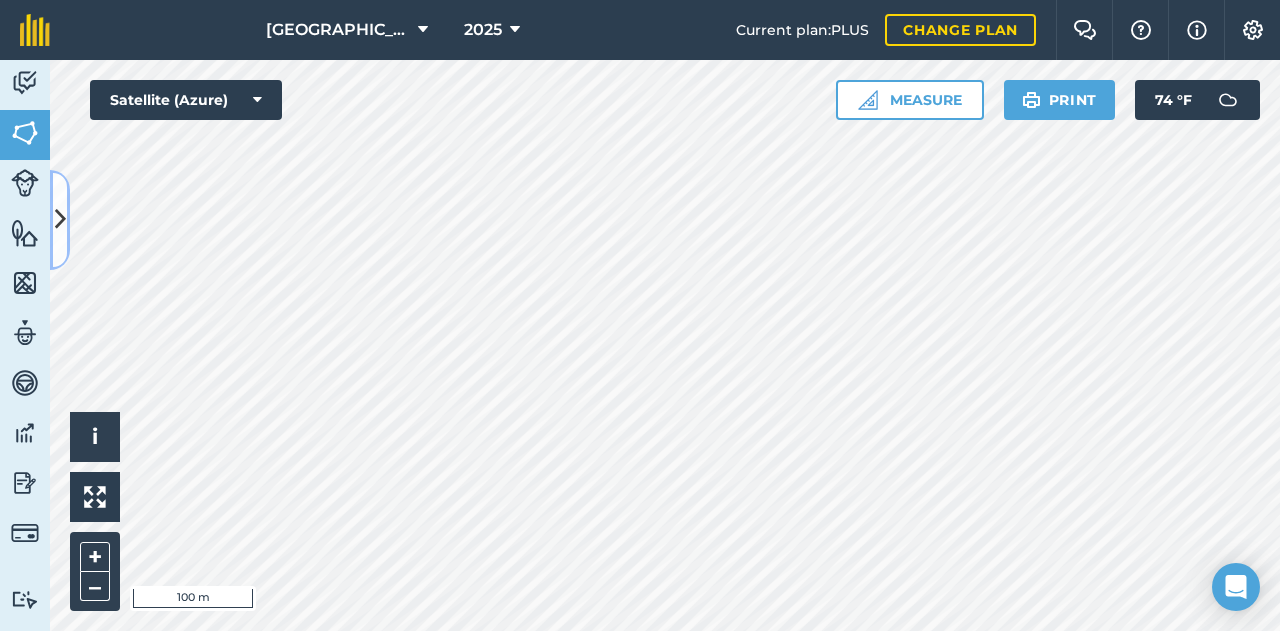 click at bounding box center (60, 219) 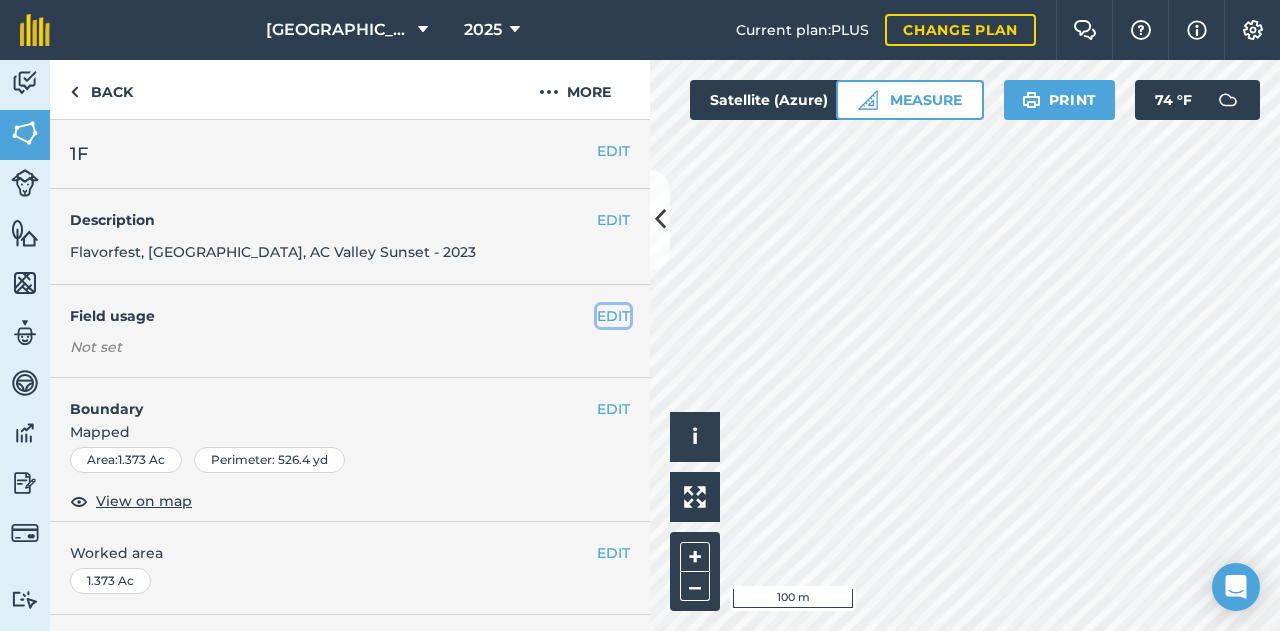 click on "EDIT" at bounding box center (613, 316) 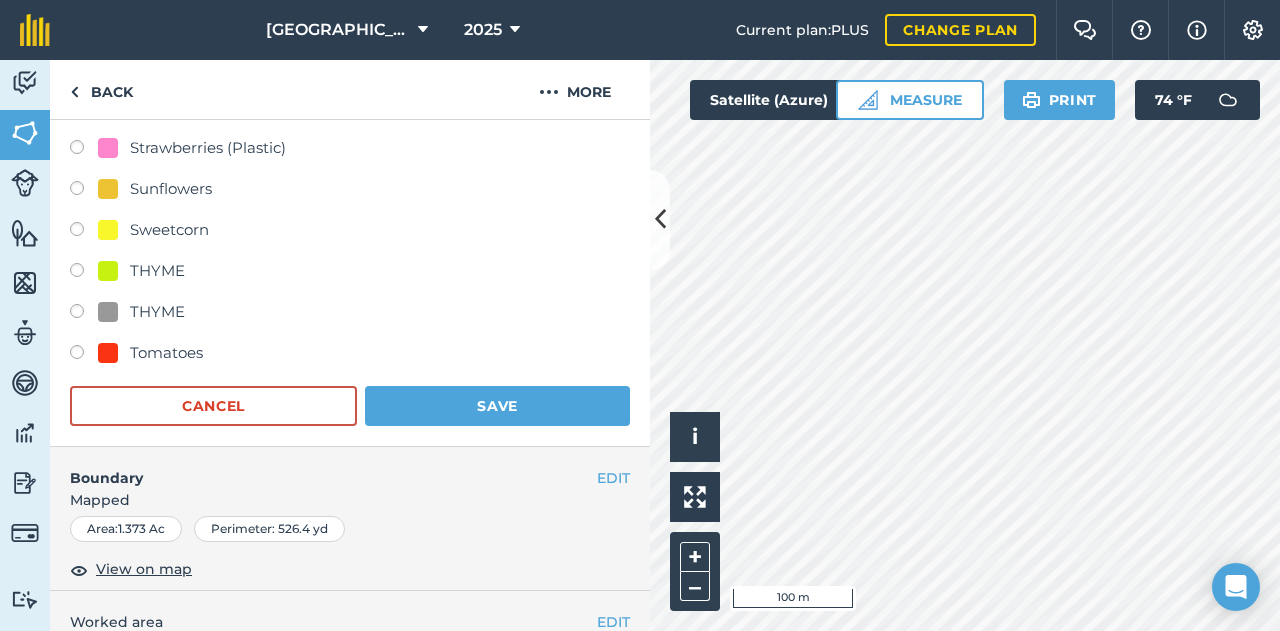 scroll, scrollTop: 1729, scrollLeft: 0, axis: vertical 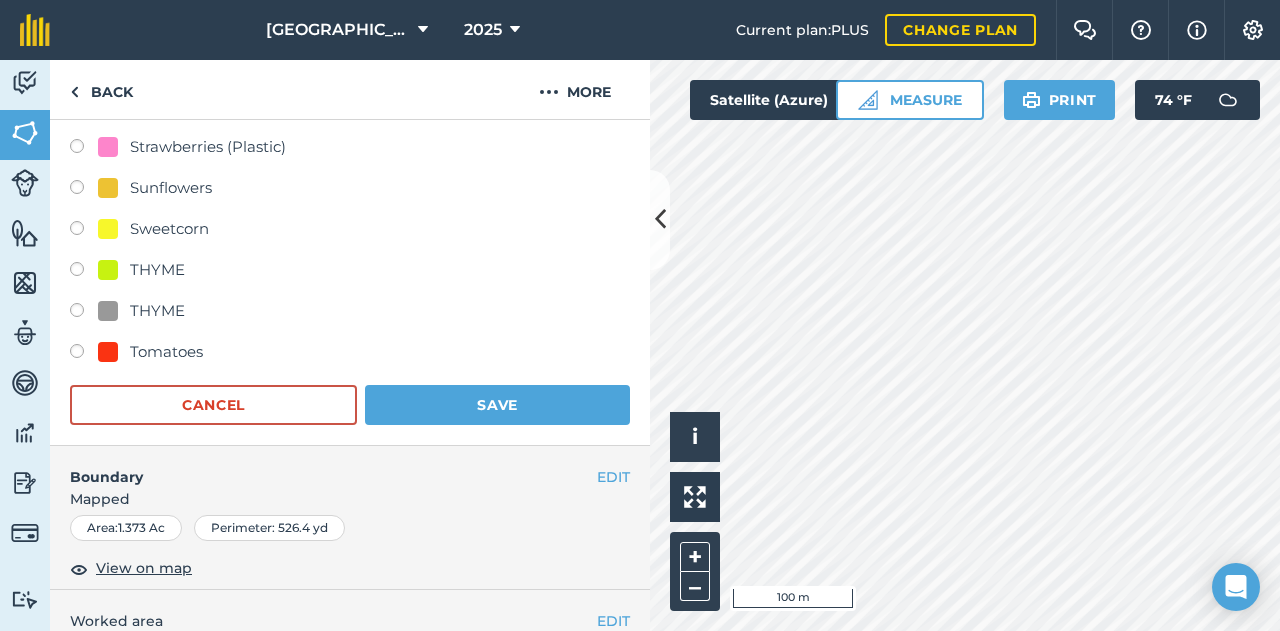 click on "Tomatoes" at bounding box center [166, 352] 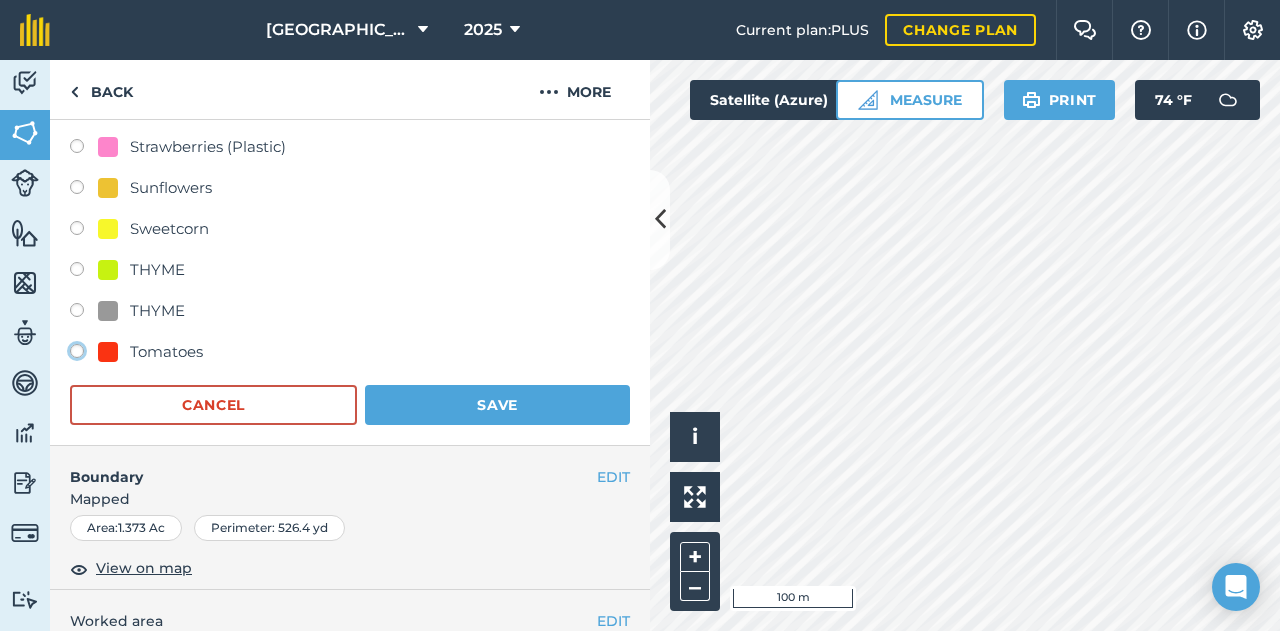 click on "Tomatoes" at bounding box center [-9923, 350] 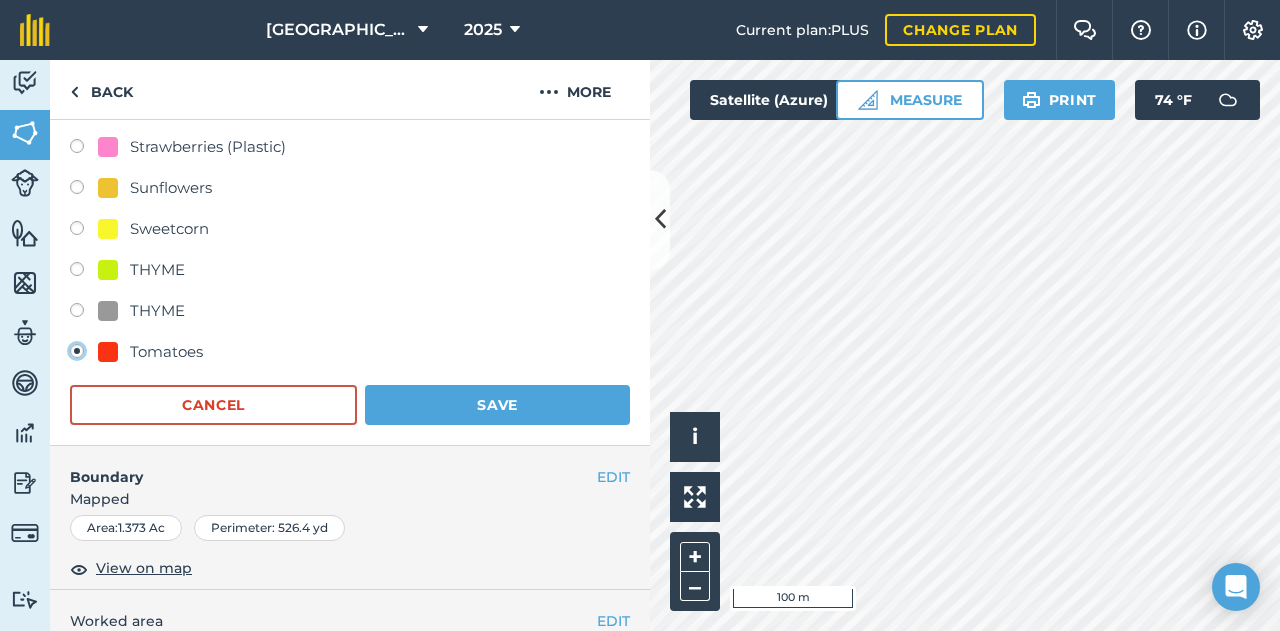 radio on "true" 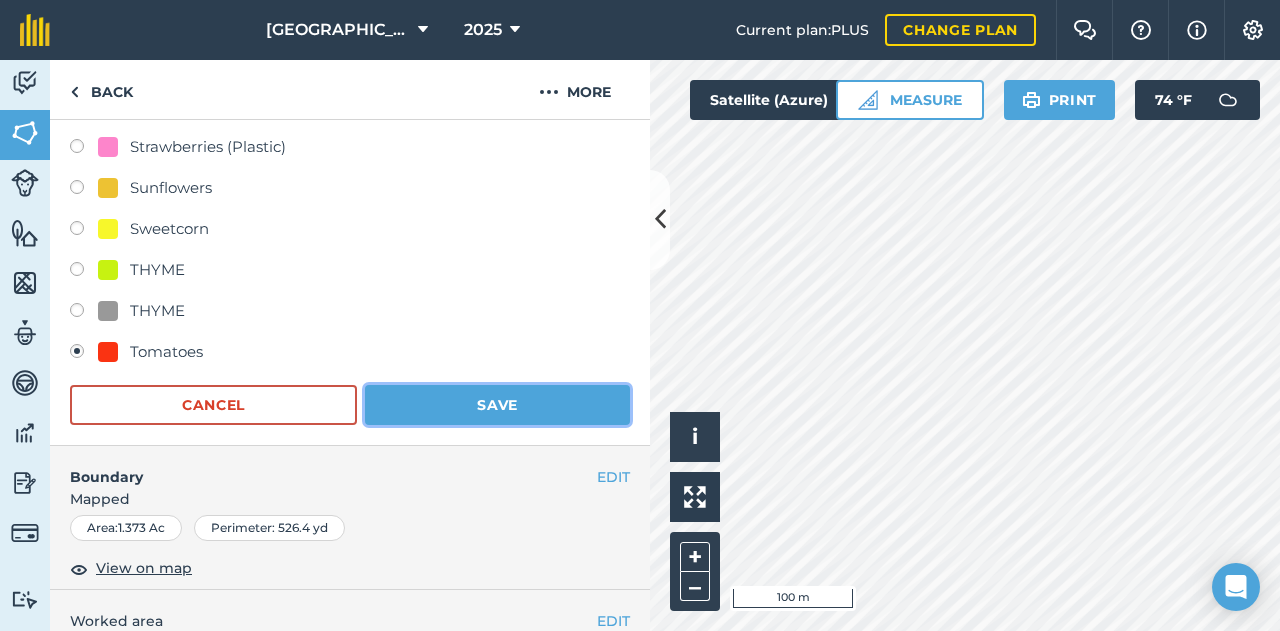 click on "Save" at bounding box center (497, 405) 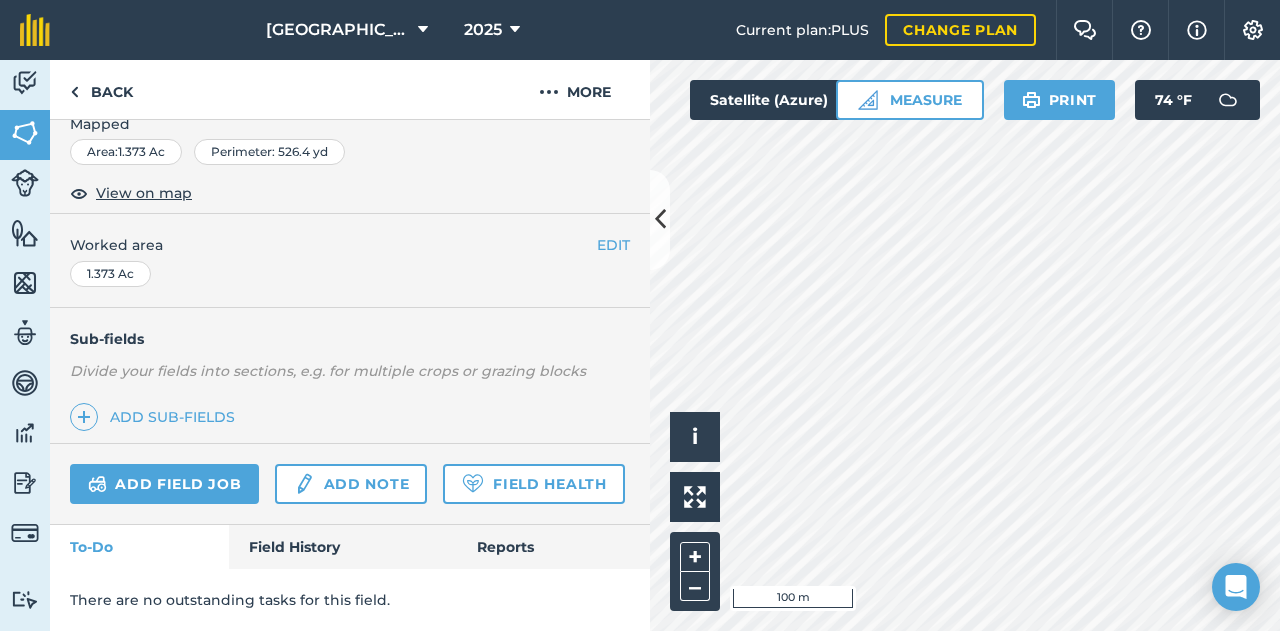 scroll, scrollTop: 361, scrollLeft: 0, axis: vertical 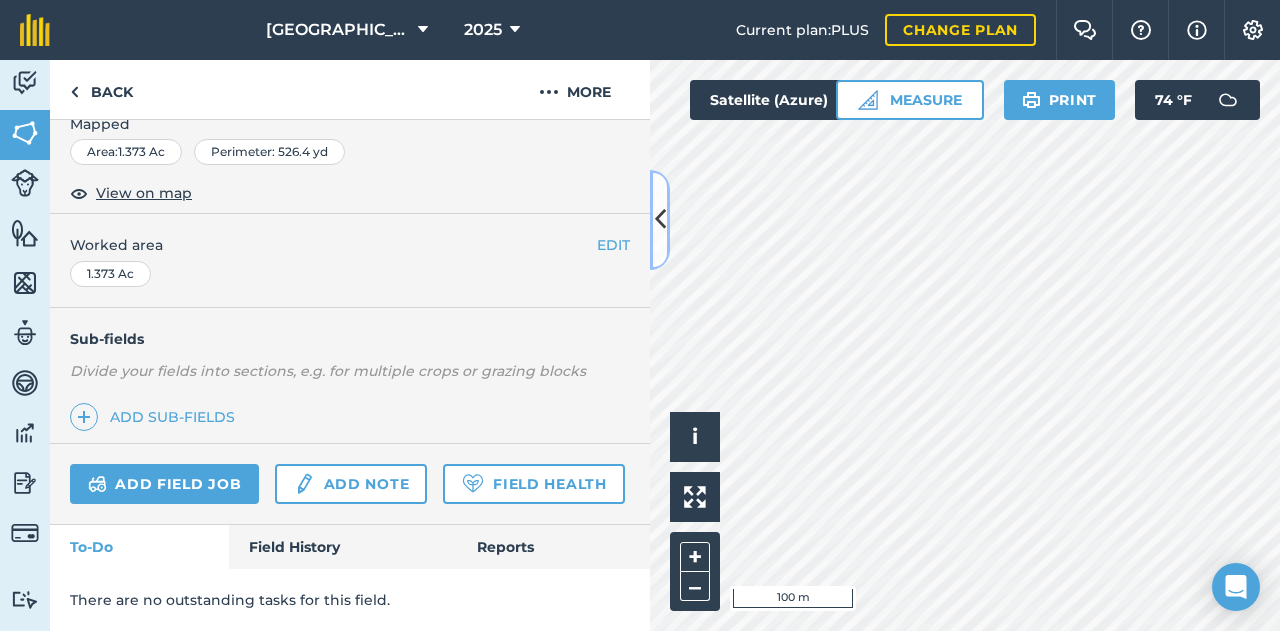 click at bounding box center (660, 220) 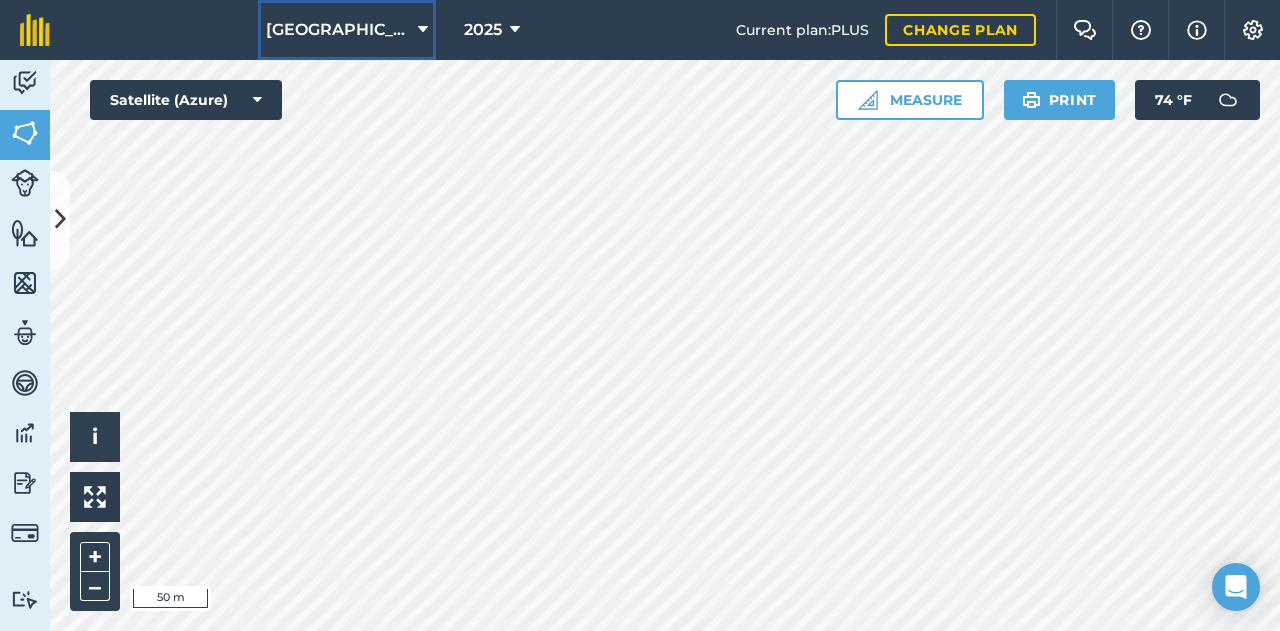 click on "[GEOGRAPHIC_DATA]" at bounding box center [338, 30] 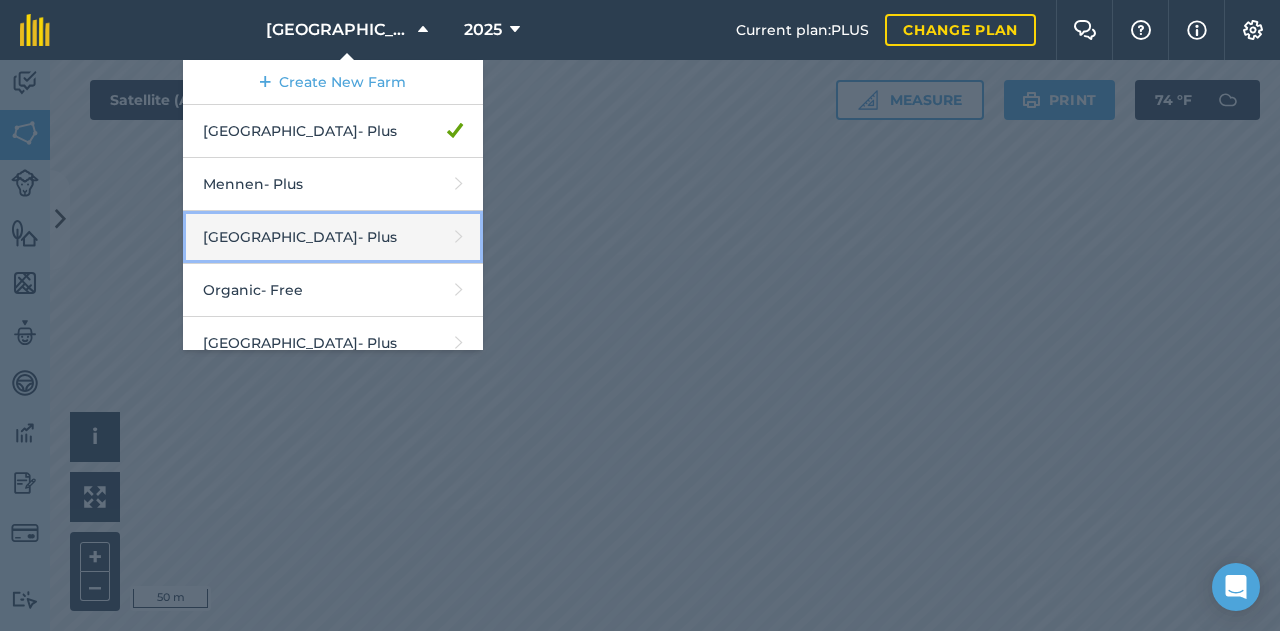 click on "Middle Valley  - Plus" at bounding box center (333, 237) 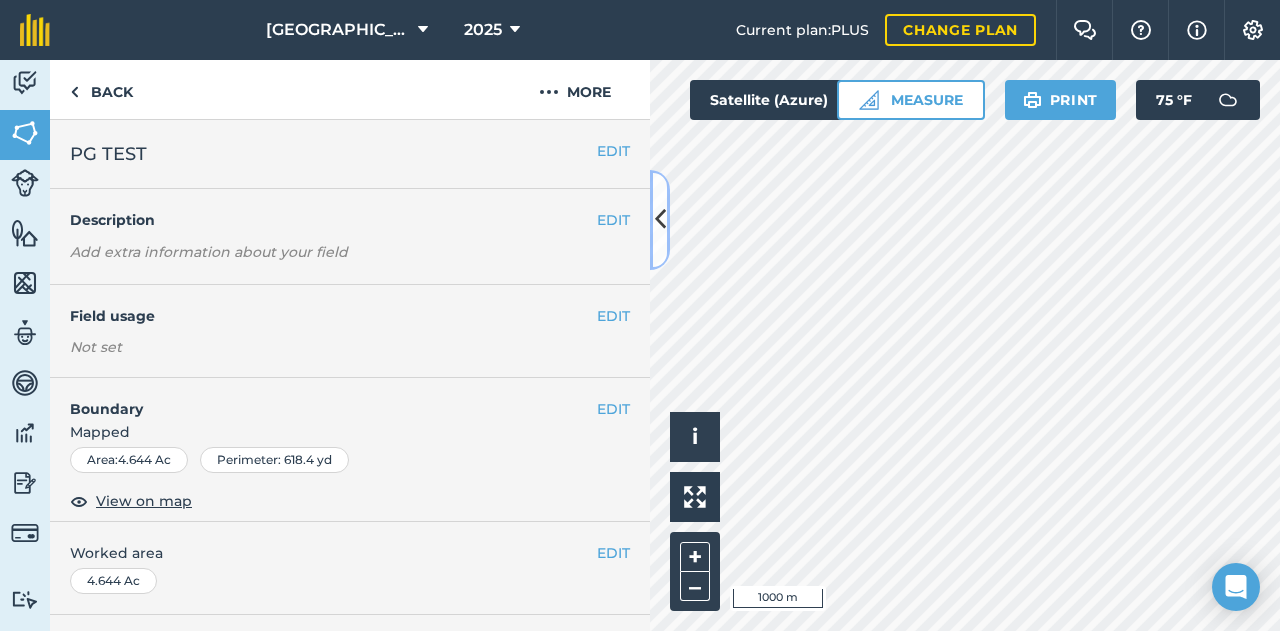 click at bounding box center [660, 219] 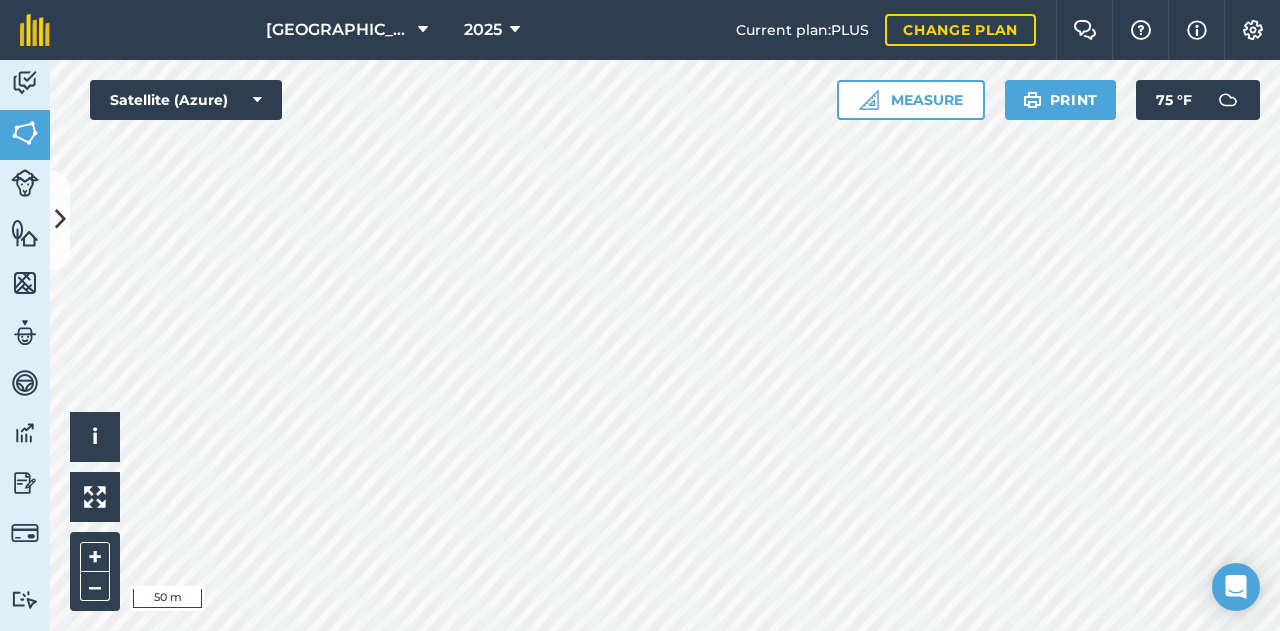 click on "Hello i © 2025 TomTom, Microsoft 50 m + – Satellite (Azure) Measure Print 75   ° F" at bounding box center (665, 345) 